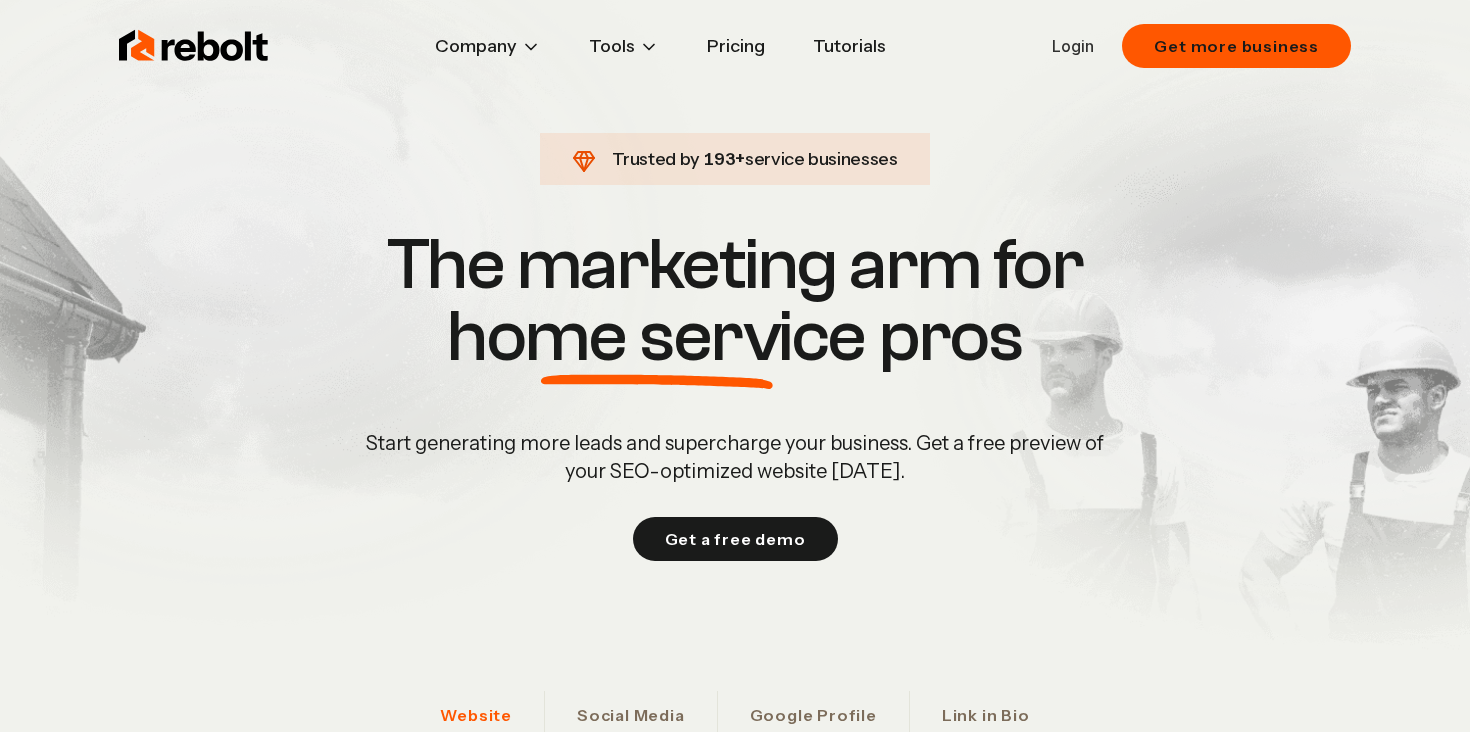 scroll, scrollTop: 0, scrollLeft: 0, axis: both 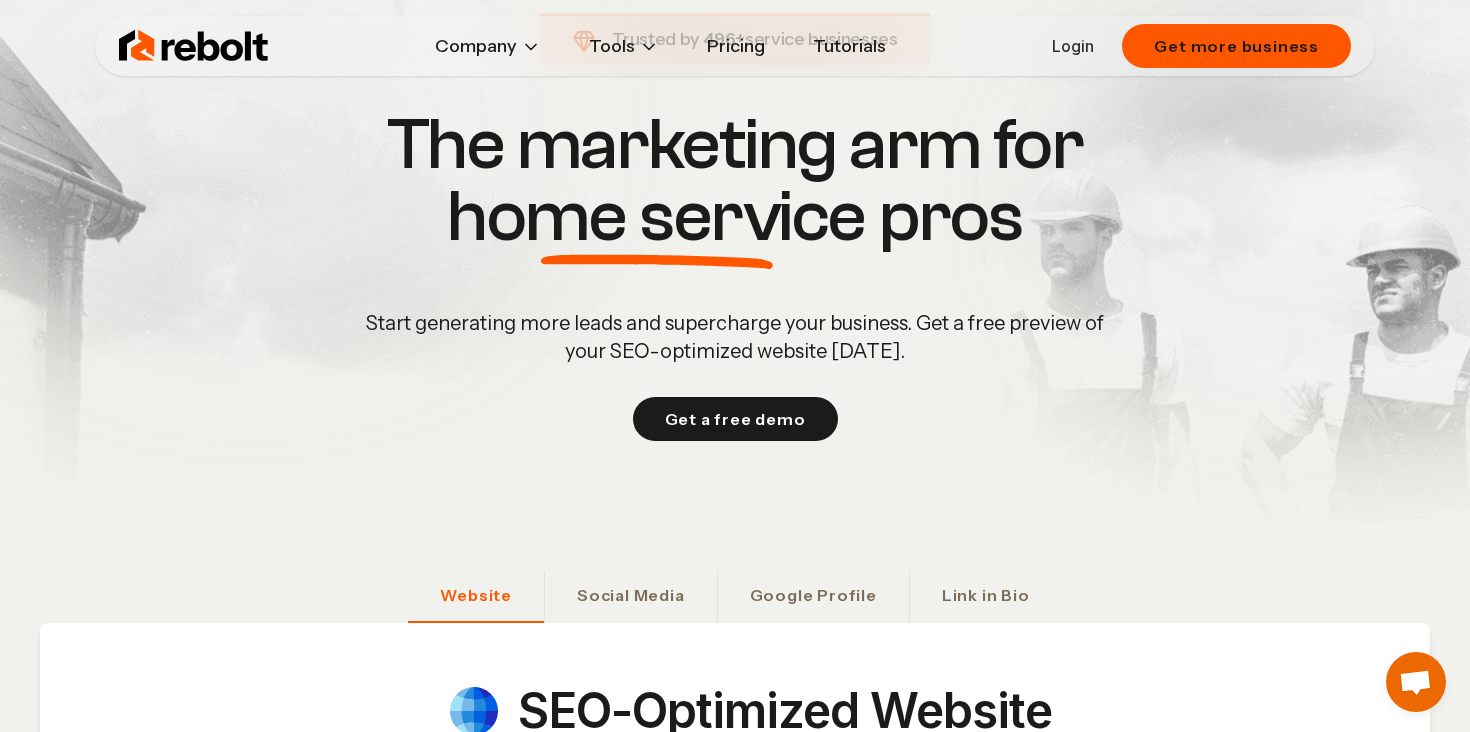 click on "Pricing" at bounding box center [736, 46] 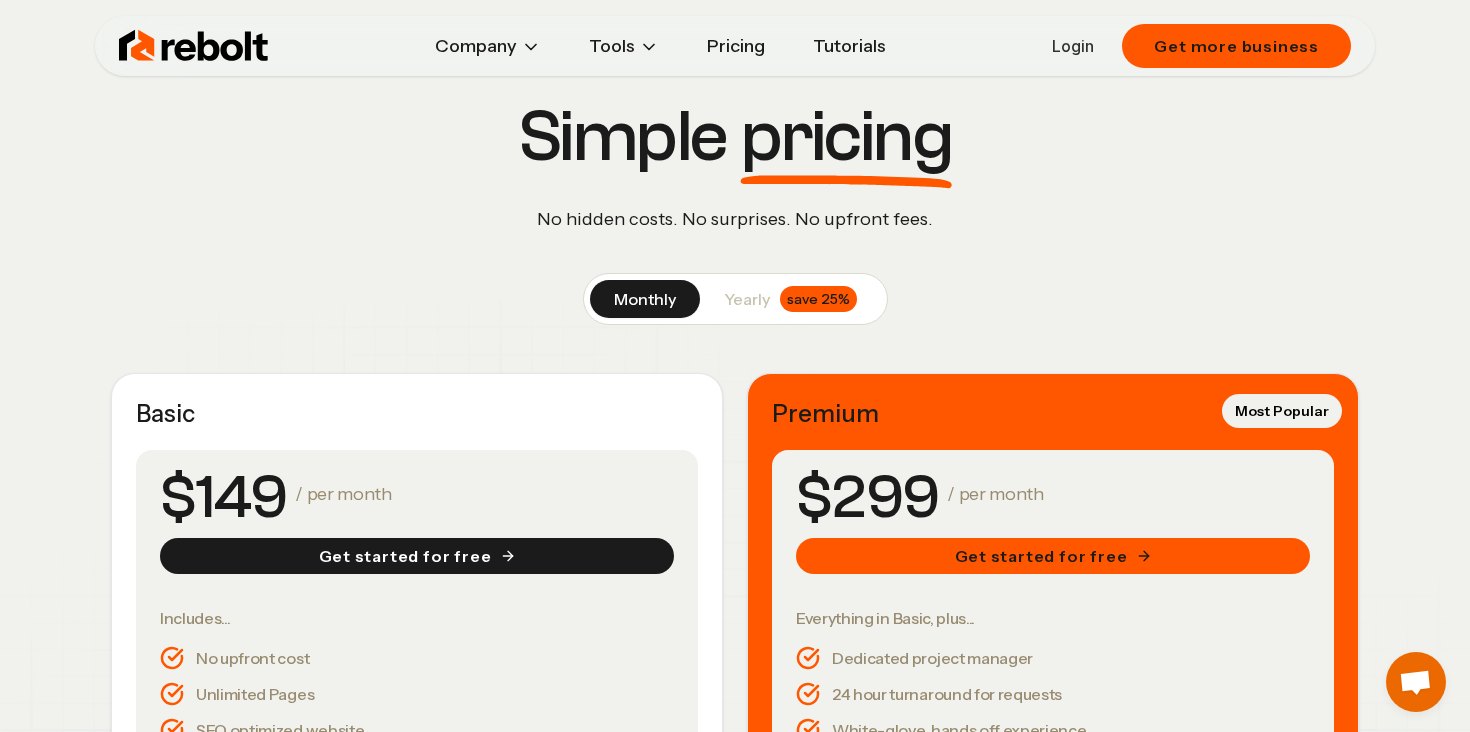scroll, scrollTop: 53, scrollLeft: 0, axis: vertical 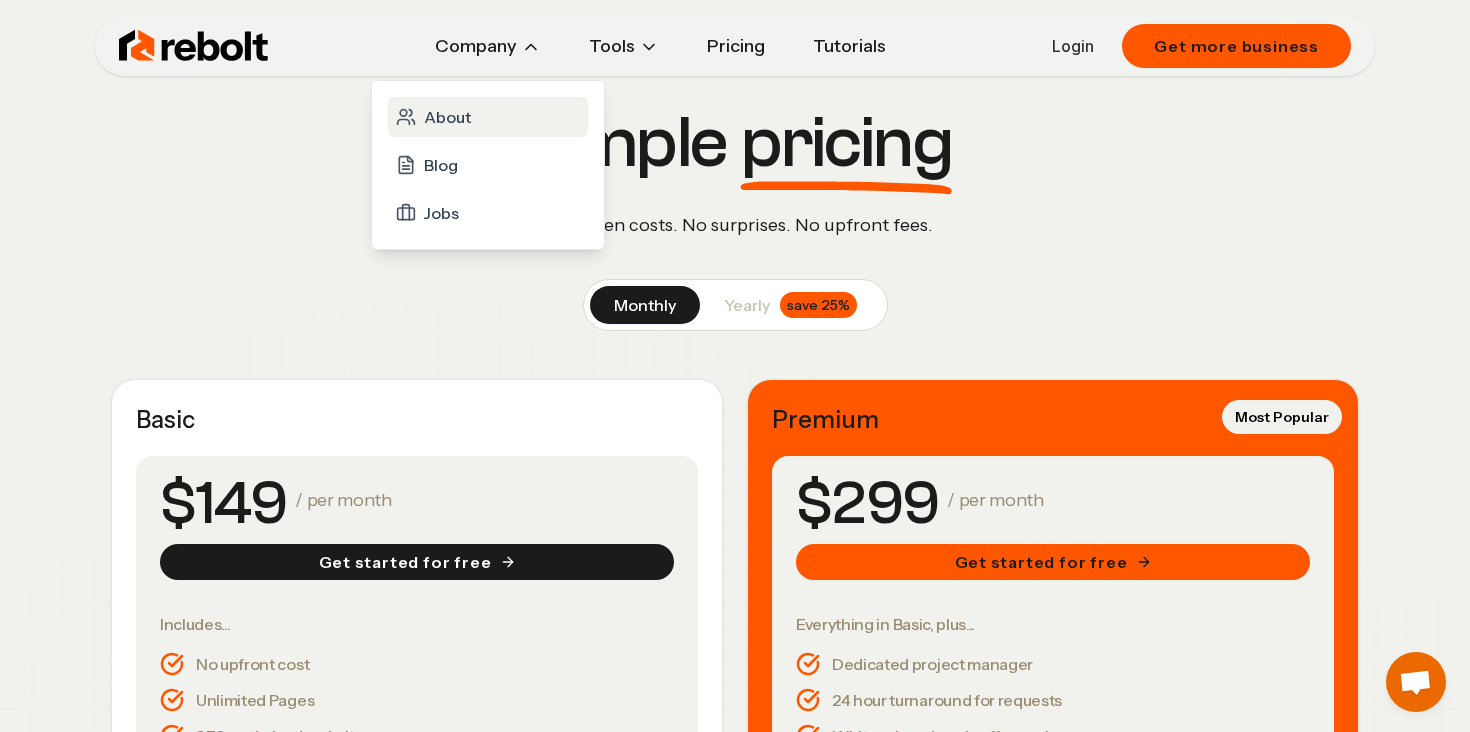 click on "About" at bounding box center [488, 117] 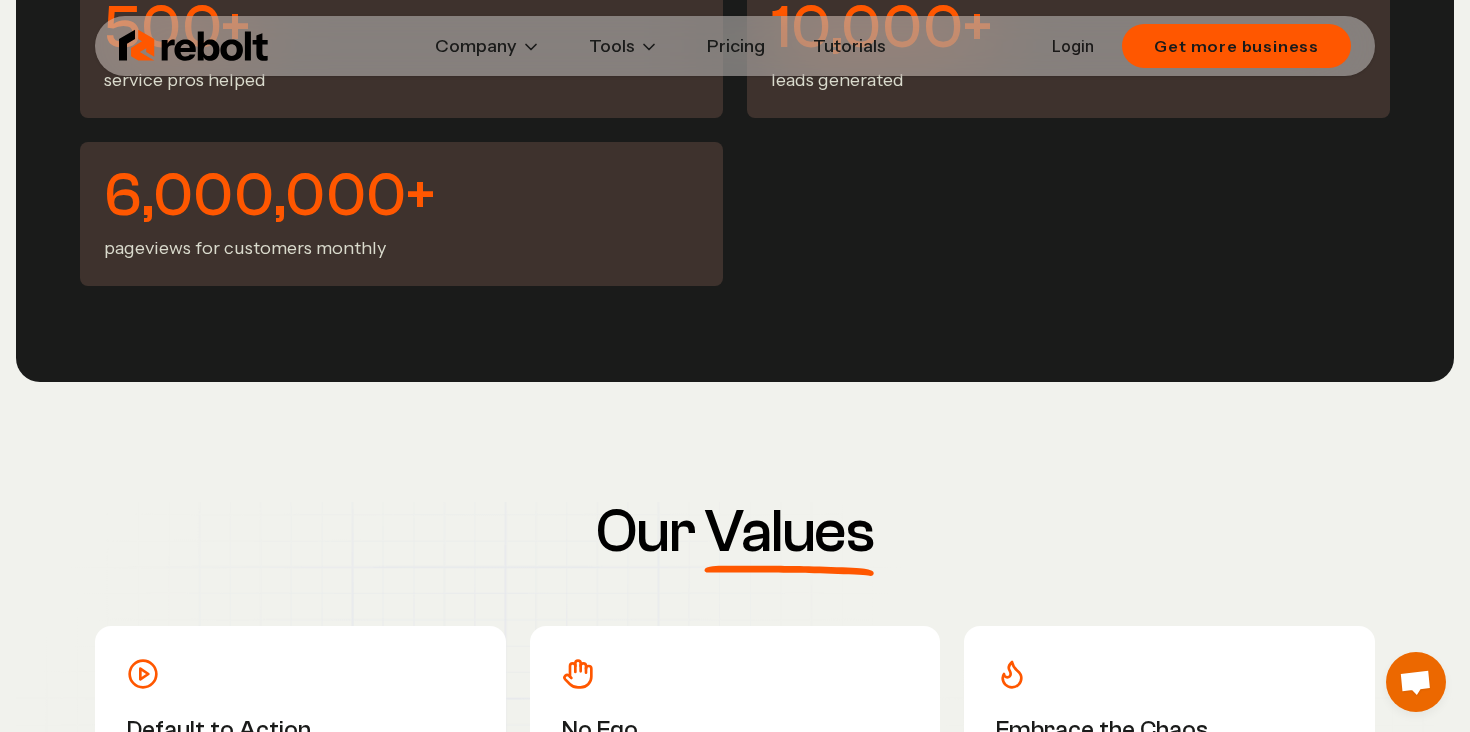 scroll, scrollTop: 4409, scrollLeft: 0, axis: vertical 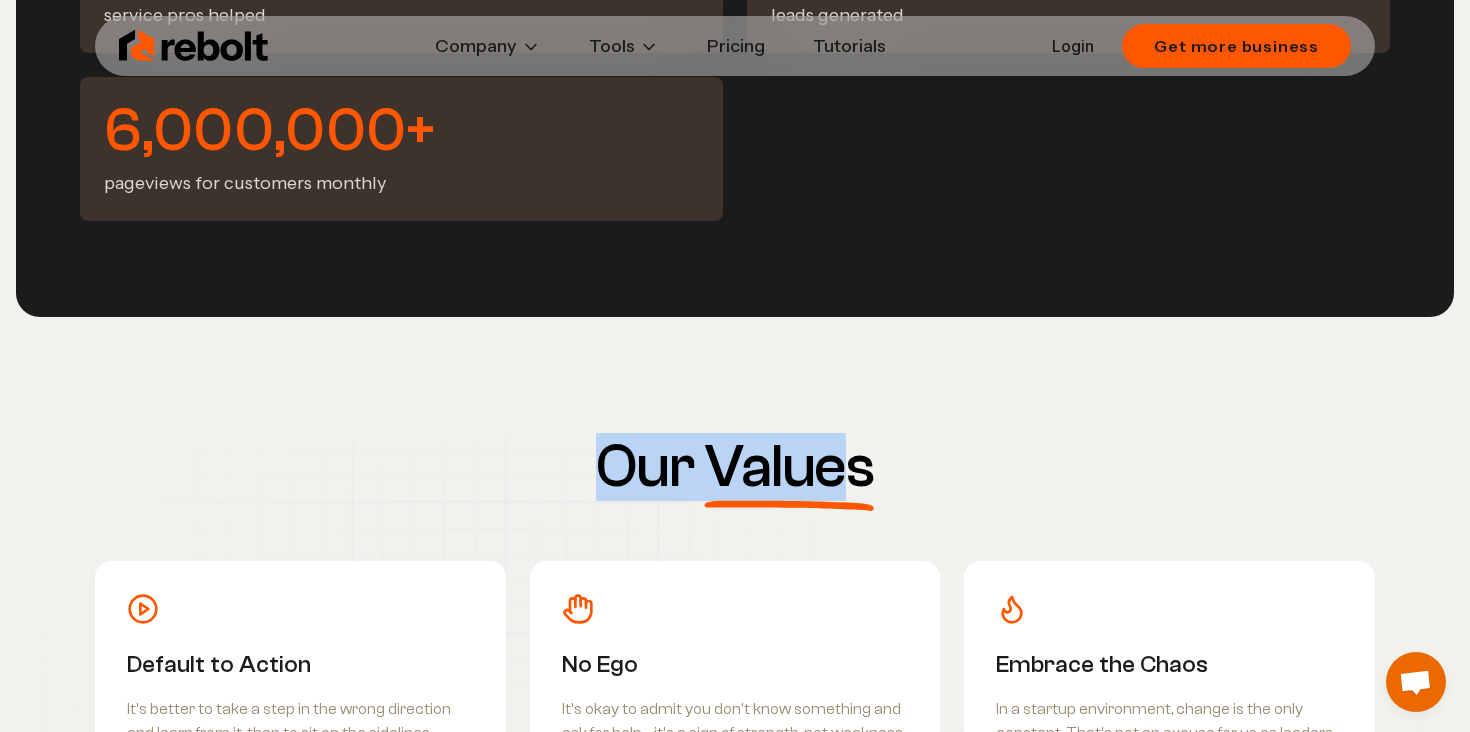 drag, startPoint x: 600, startPoint y: 469, endPoint x: 850, endPoint y: 468, distance: 250.002 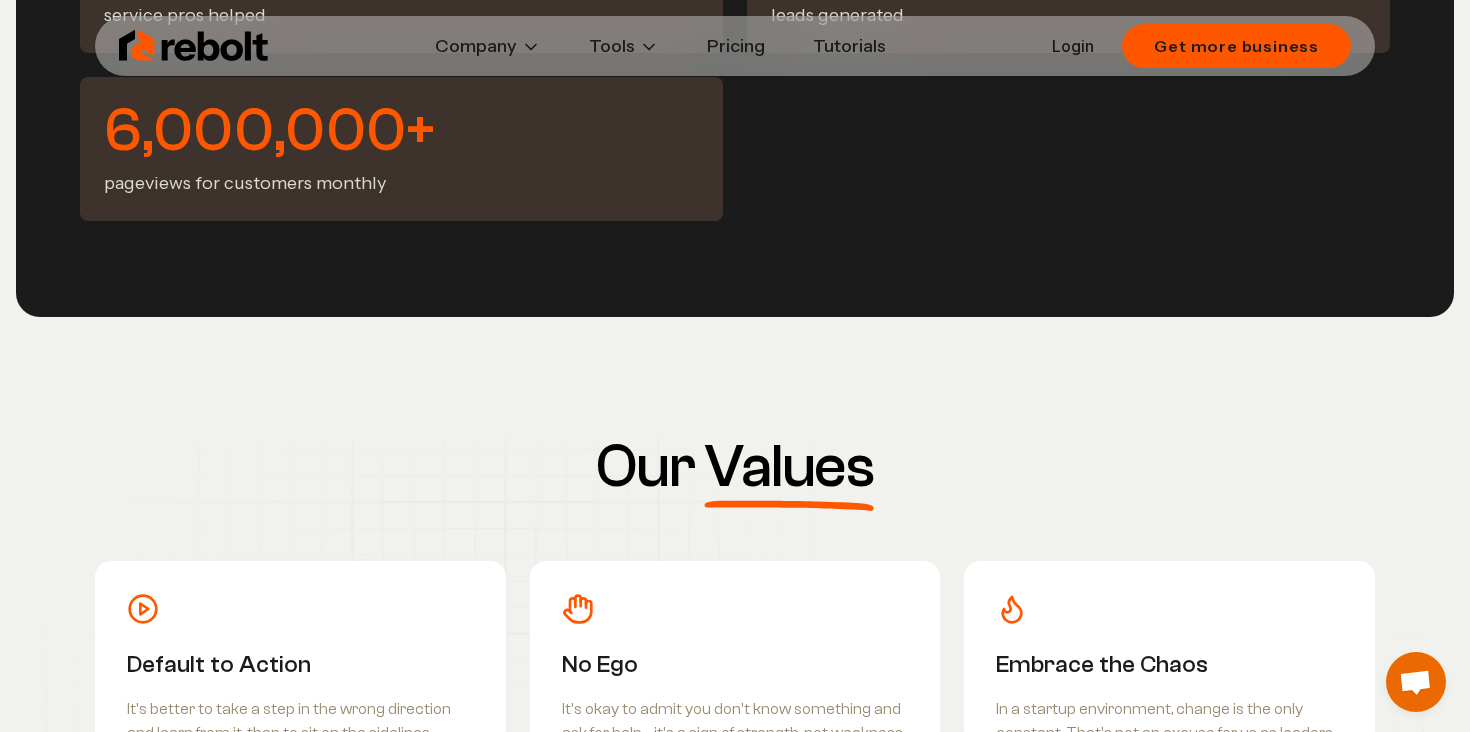 click on "Values" at bounding box center [789, 467] 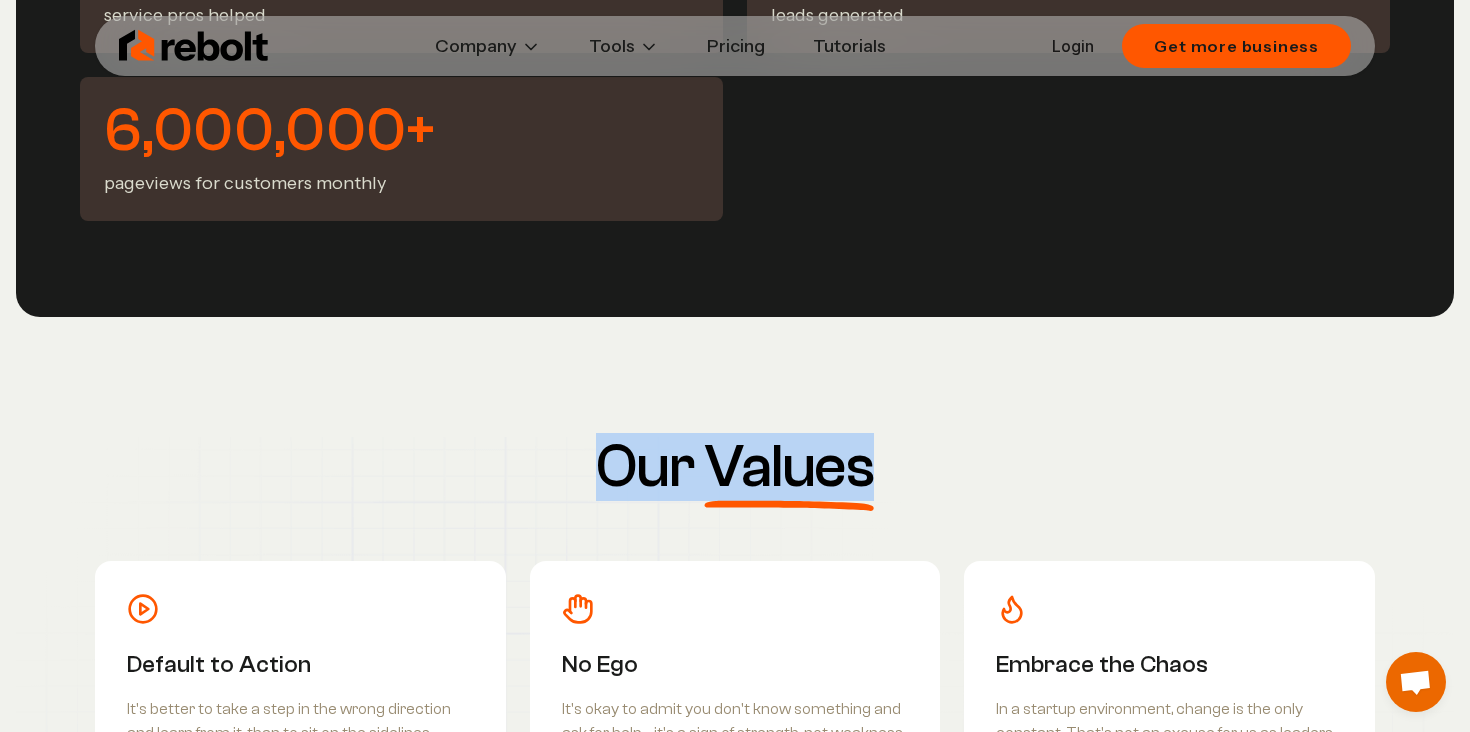 drag, startPoint x: 877, startPoint y: 468, endPoint x: 609, endPoint y: 464, distance: 268.02985 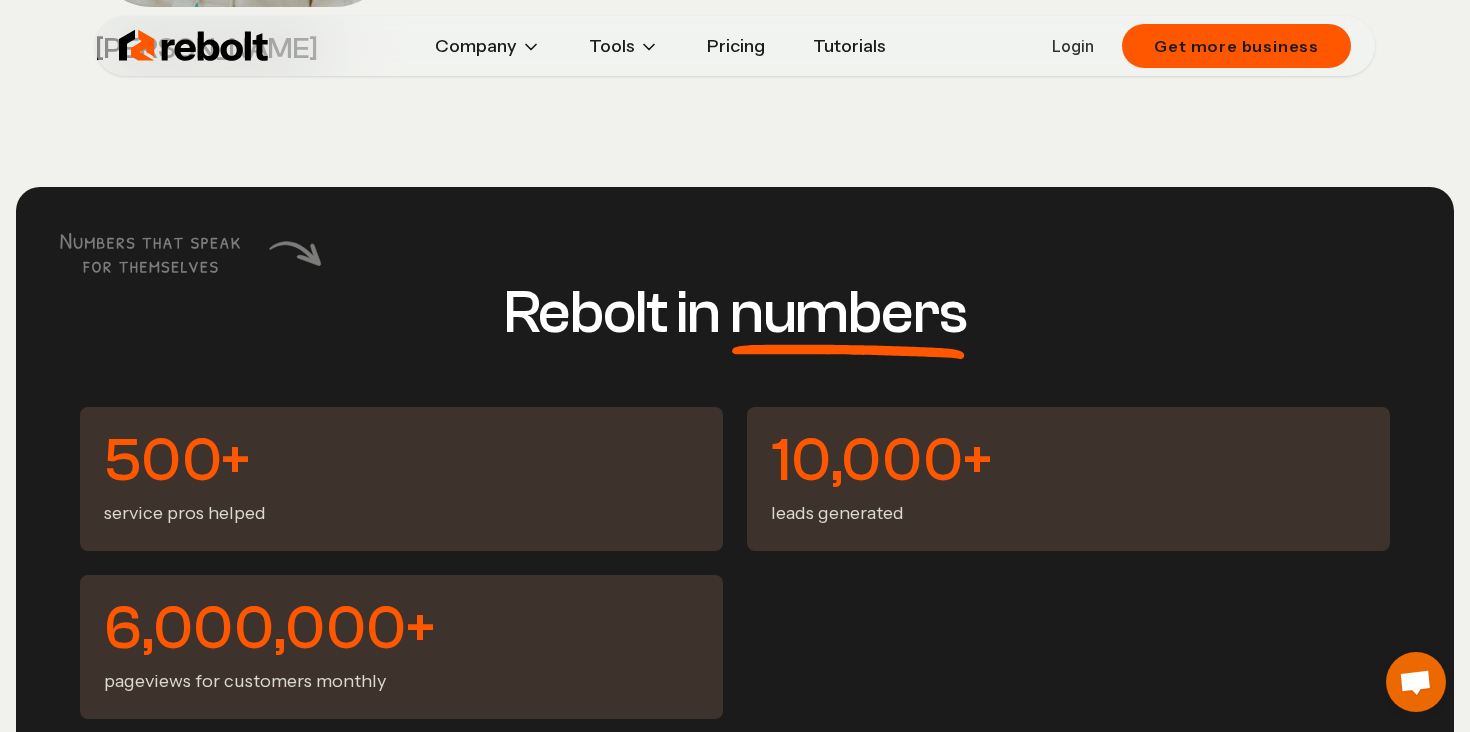 click on "500+ service pros helped 10,000+ leads generated 6,000,000+ pageviews for customers monthly" at bounding box center (735, 563) 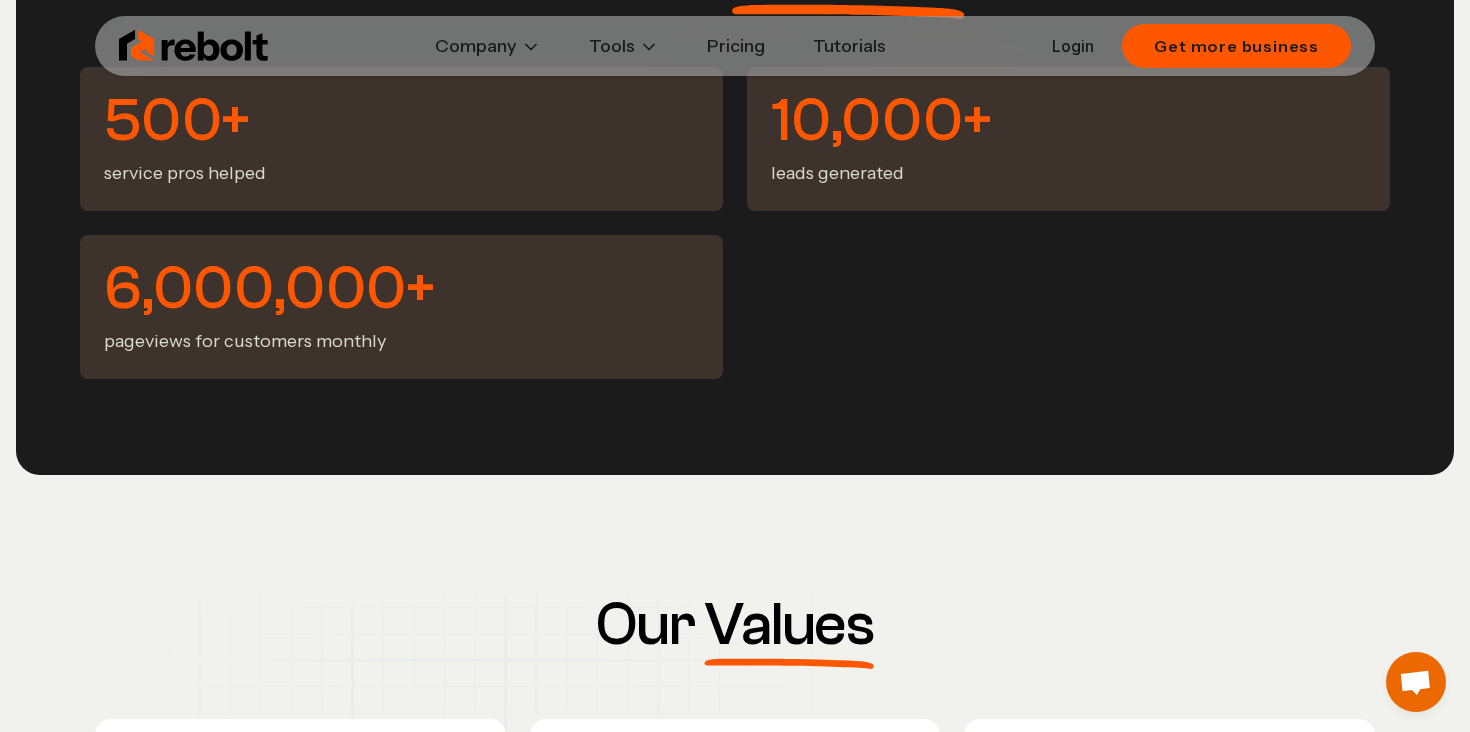 scroll, scrollTop: 4285, scrollLeft: 0, axis: vertical 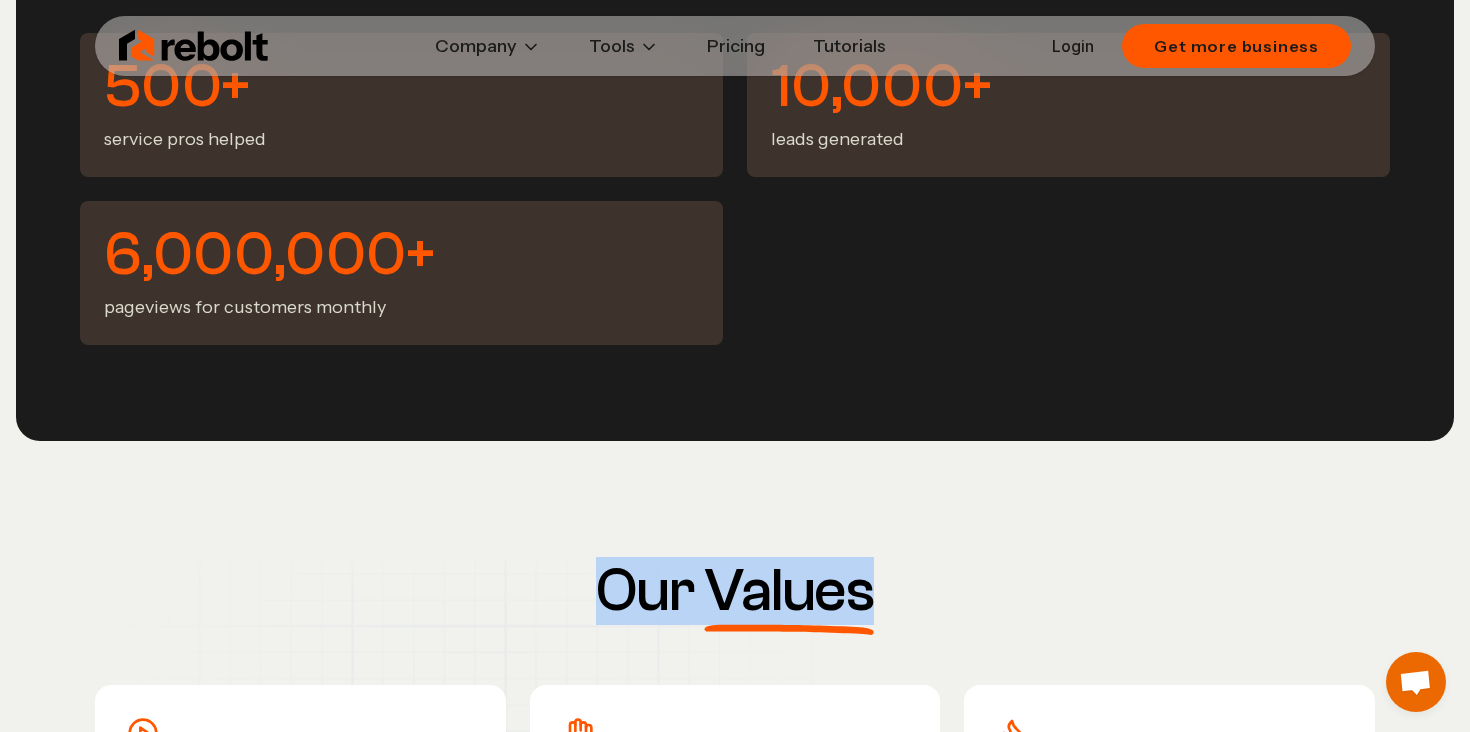 drag, startPoint x: 593, startPoint y: 598, endPoint x: 877, endPoint y: 599, distance: 284.00177 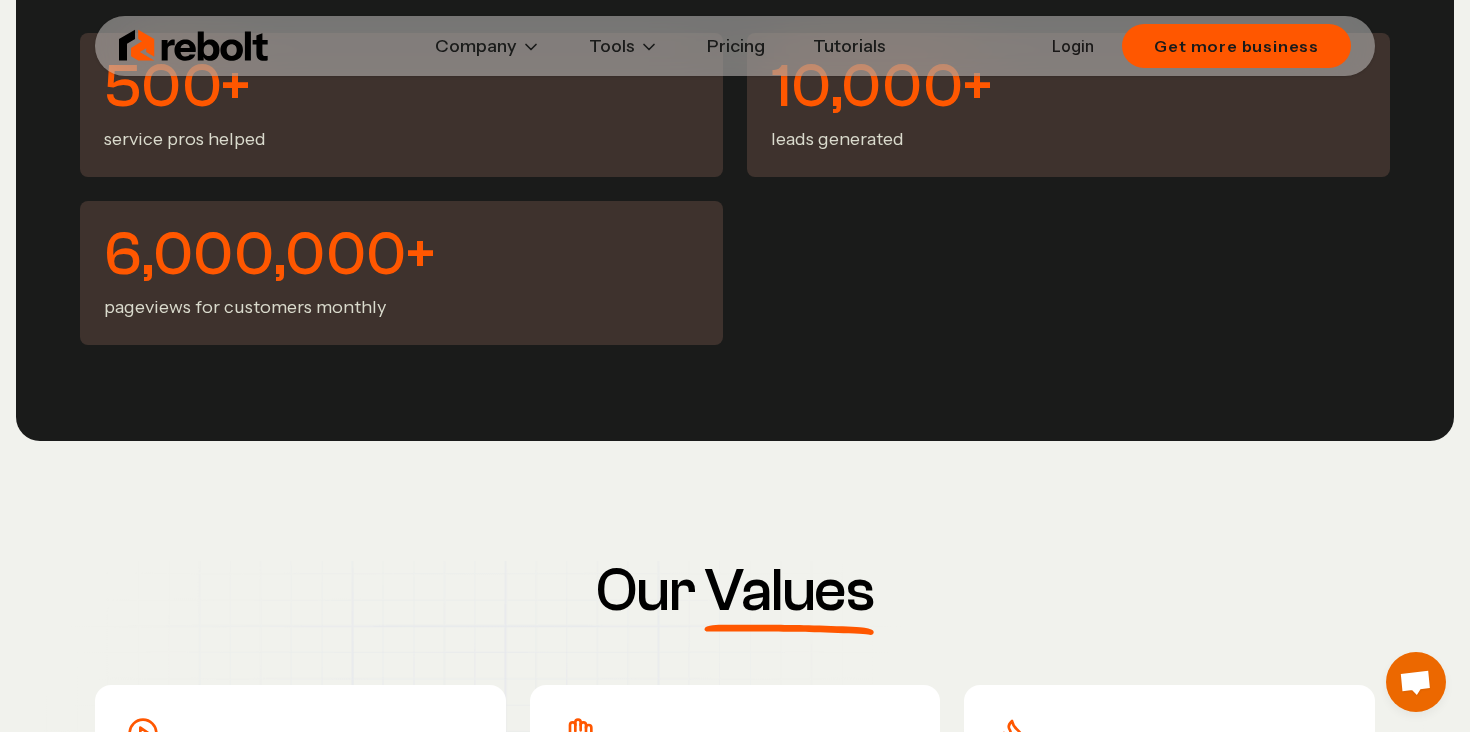click on "Our   Values Default to Action It's better to take a step in the wrong direction and learn from it, than to sit on the sidelines wondering and learning nothing. No Ego It's okay to admit you don't know something and ask for help - it's a sign of strength, not weakness. We work together as an async team and assume positive intent. Embrace the Chaos In a startup environment, change is the only constant. That's not an excuse for us as leaders to do a poor job managing. It's just going to be a fact of life. The Customer is First Our customers are the lifeblood of our business. Without them, we are nothing. We only succeed to the extent we help them succeed. Mission Focused We prioritize ruthlessly, saying 'no' to distractions and constantly asking, 'How does this contribute to our mission?'" at bounding box center (735, 885) 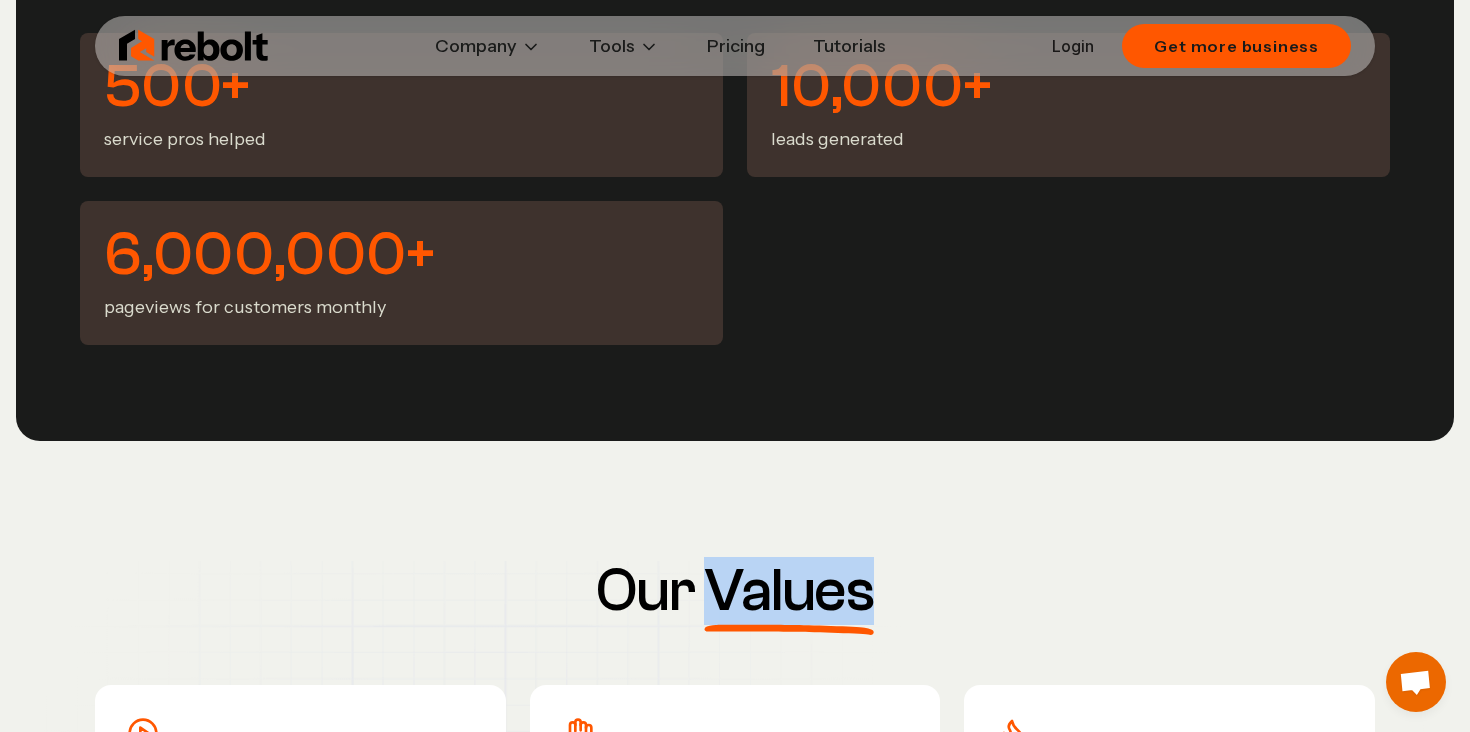 drag, startPoint x: 877, startPoint y: 599, endPoint x: 458, endPoint y: 599, distance: 419 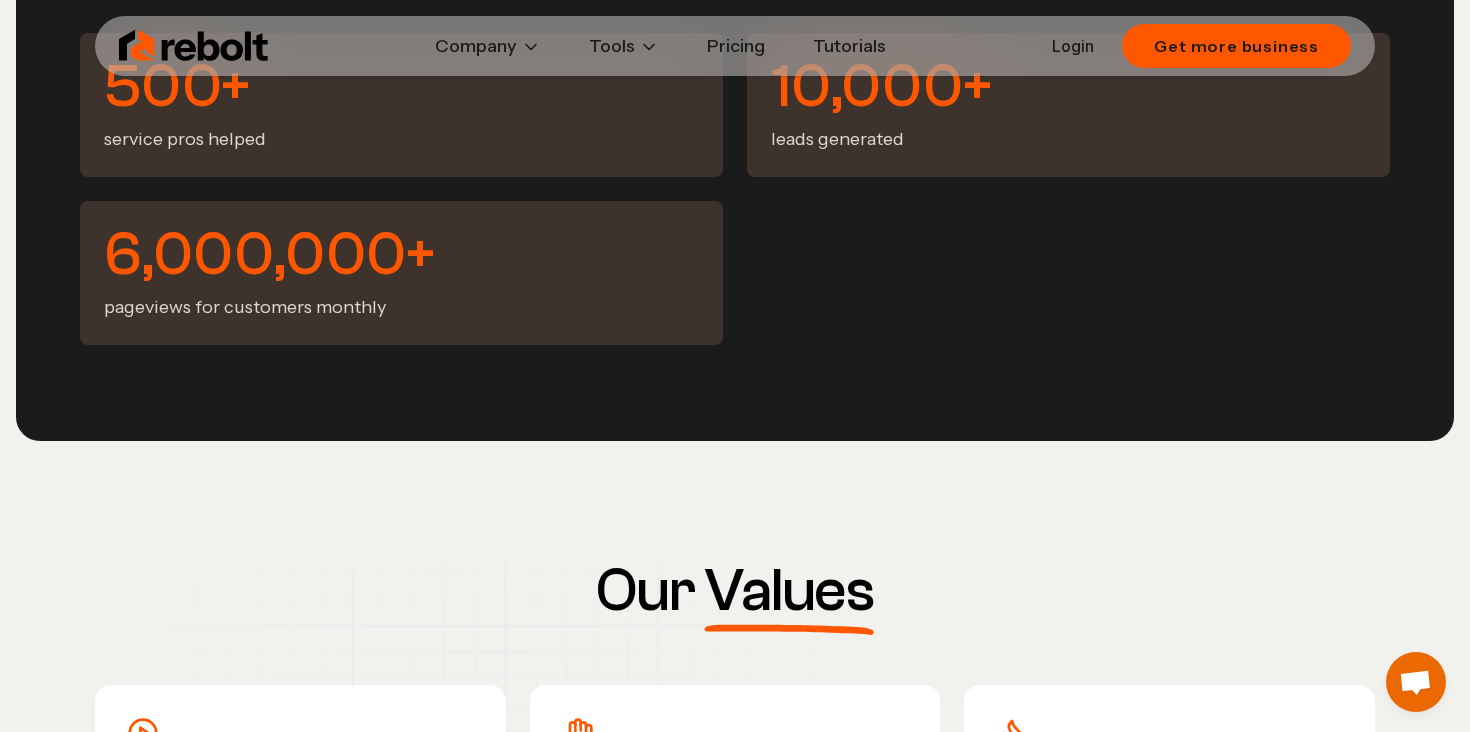 click on "Our   Values Default to Action It's better to take a step in the wrong direction and learn from it, than to sit on the sidelines wondering and learning nothing. No Ego It's okay to admit you don't know something and ask for help - it's a sign of strength, not weakness. We work together as an async team and assume positive intent. Embrace the Chaos In a startup environment, change is the only constant. That's not an excuse for us as leaders to do a poor job managing. It's just going to be a fact of life. The Customer is First Our customers are the lifeblood of our business. Without them, we are nothing. We only succeed to the extent we help them succeed. Mission Focused We prioritize ruthlessly, saying 'no' to distractions and constantly asking, 'How does this contribute to our mission?'" at bounding box center (735, 885) 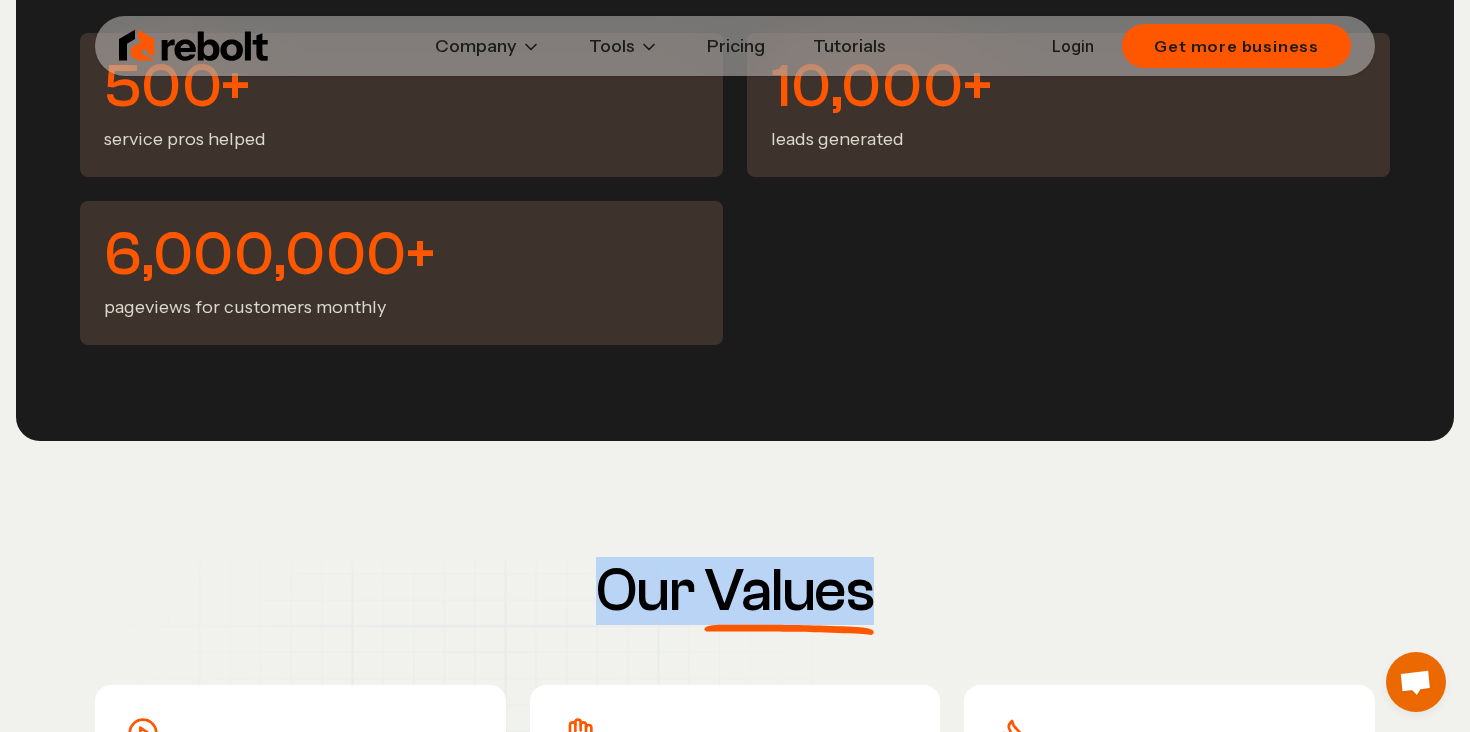 drag, startPoint x: 577, startPoint y: 584, endPoint x: 862, endPoint y: 584, distance: 285 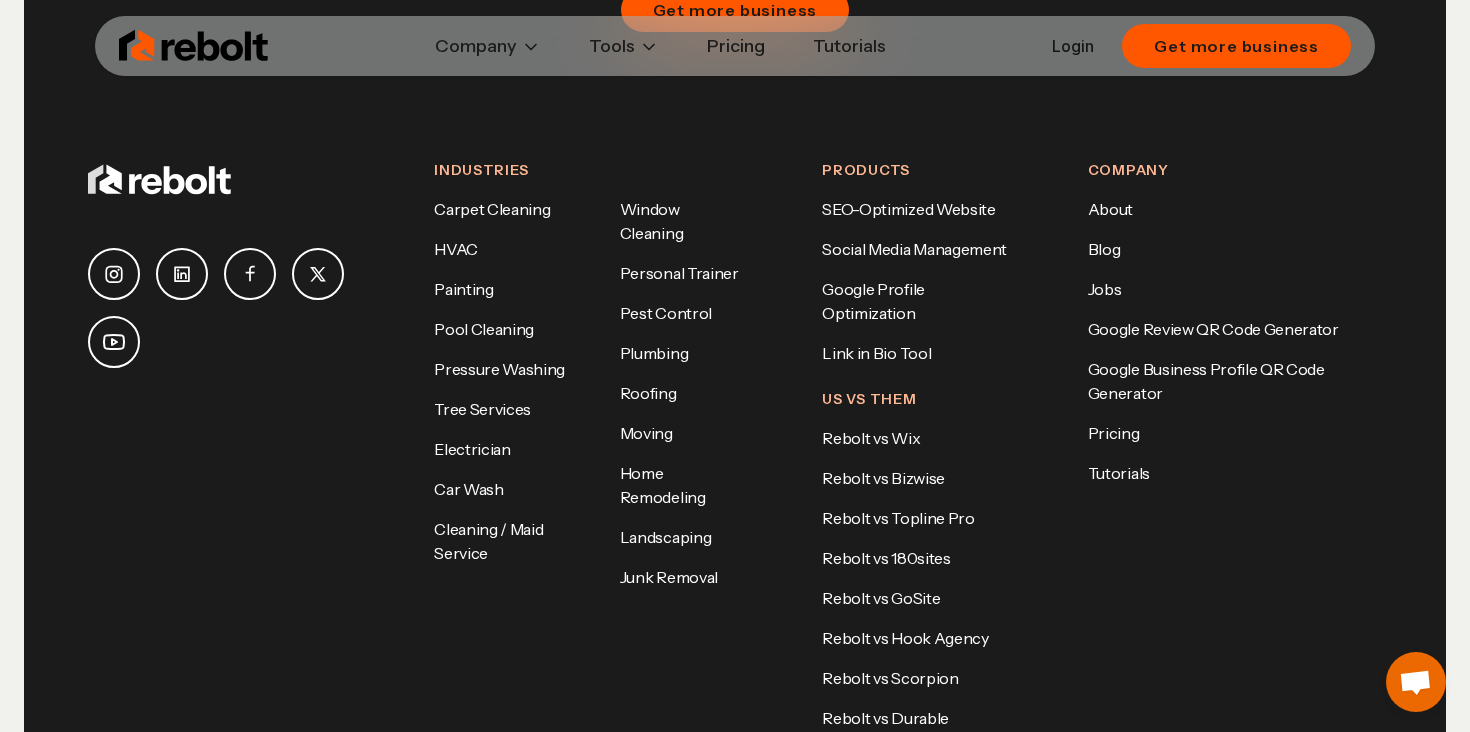 scroll, scrollTop: 6121, scrollLeft: 0, axis: vertical 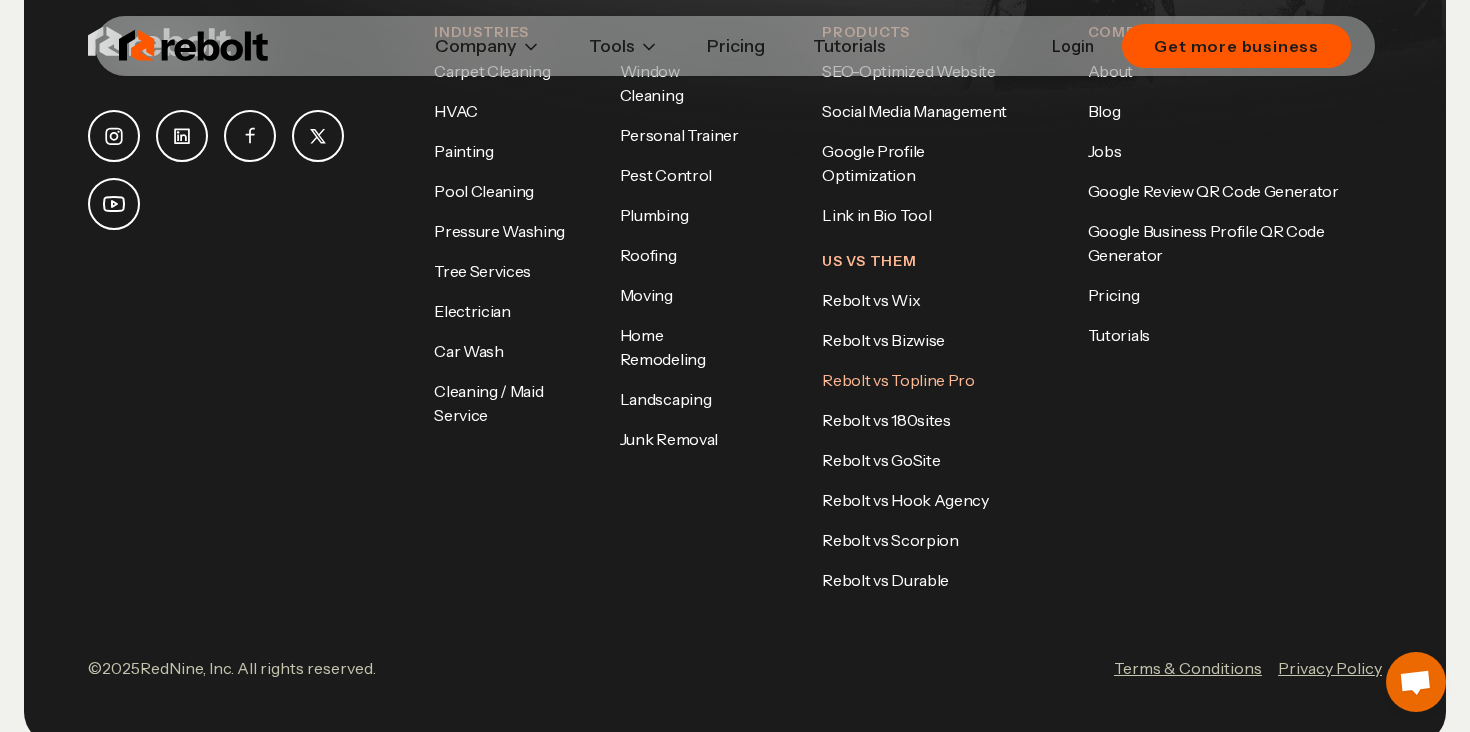 click on "Rebolt vs Topline Pro" at bounding box center (898, 380) 